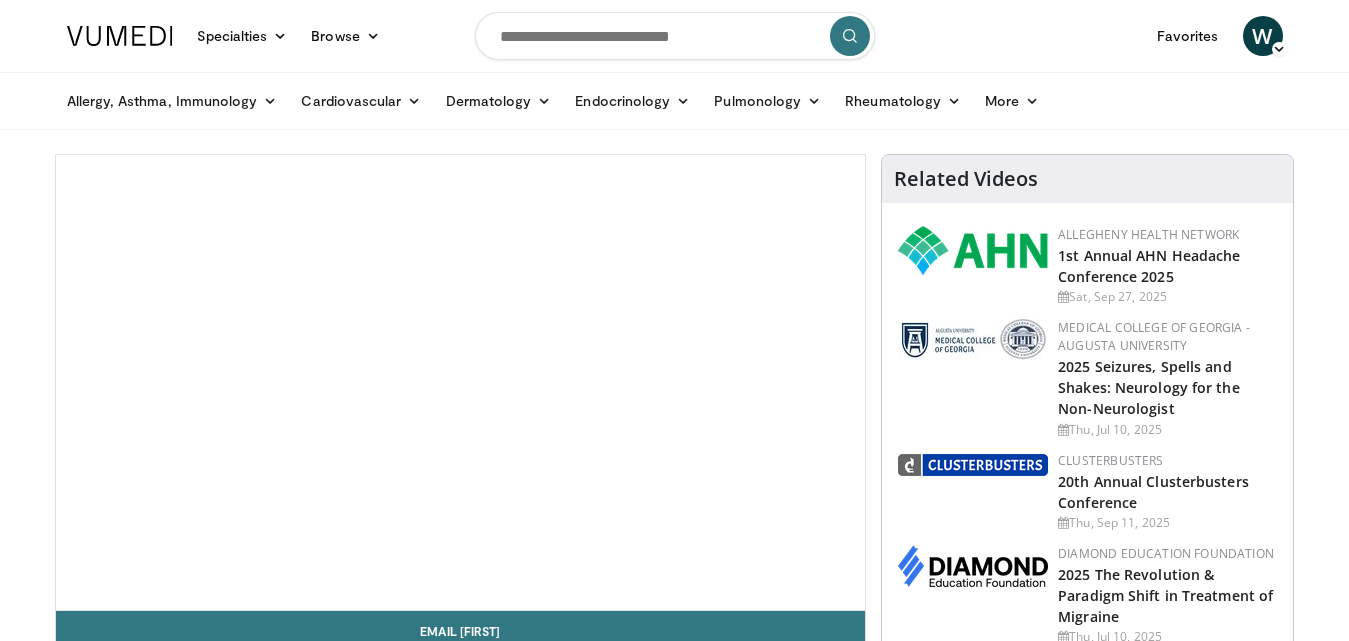 scroll, scrollTop: 0, scrollLeft: 0, axis: both 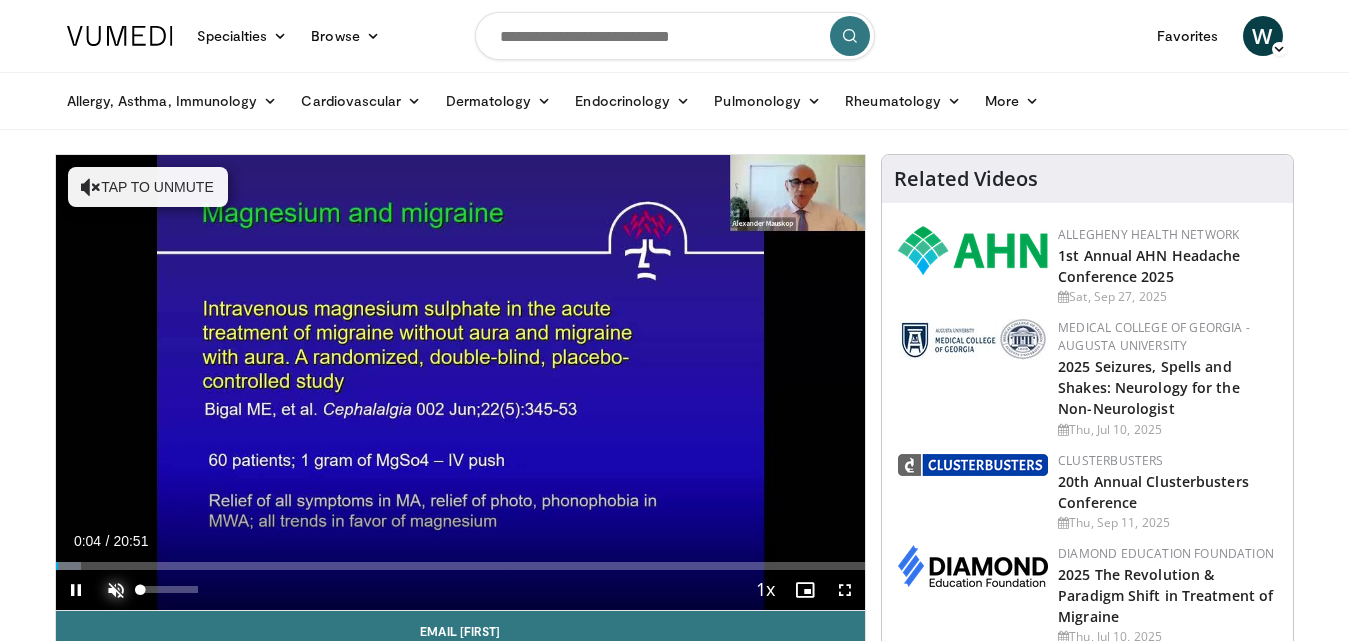 click at bounding box center [116, 590] 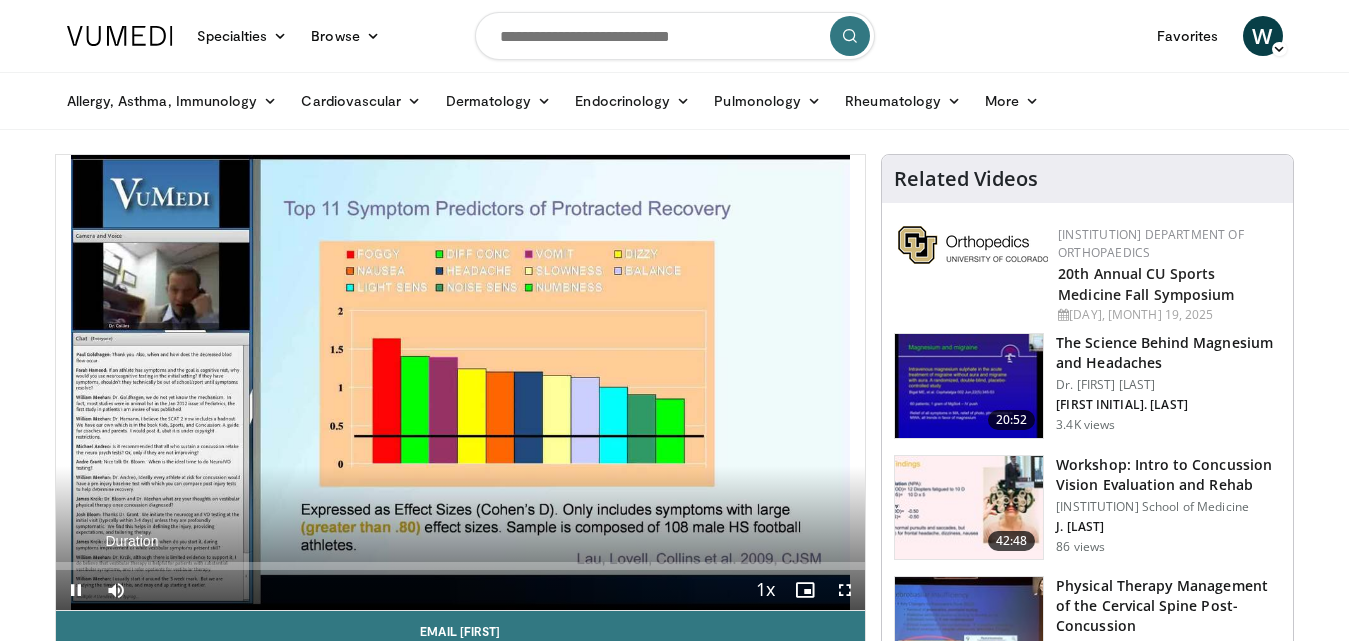 scroll, scrollTop: 0, scrollLeft: 0, axis: both 